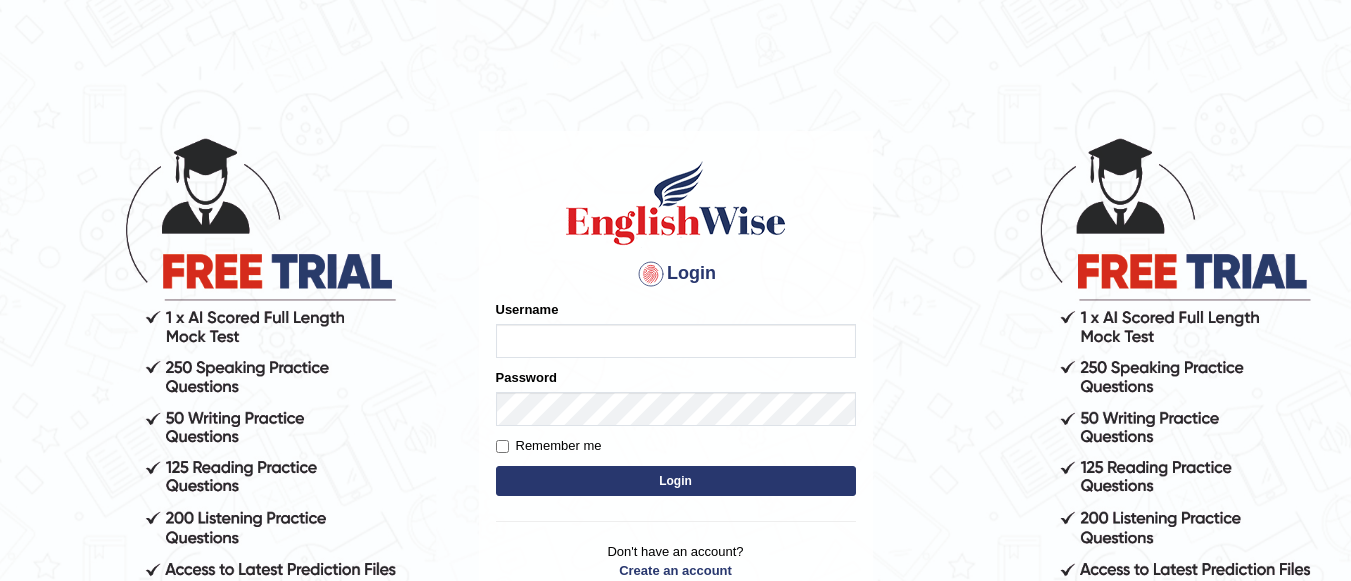 scroll, scrollTop: 0, scrollLeft: 0, axis: both 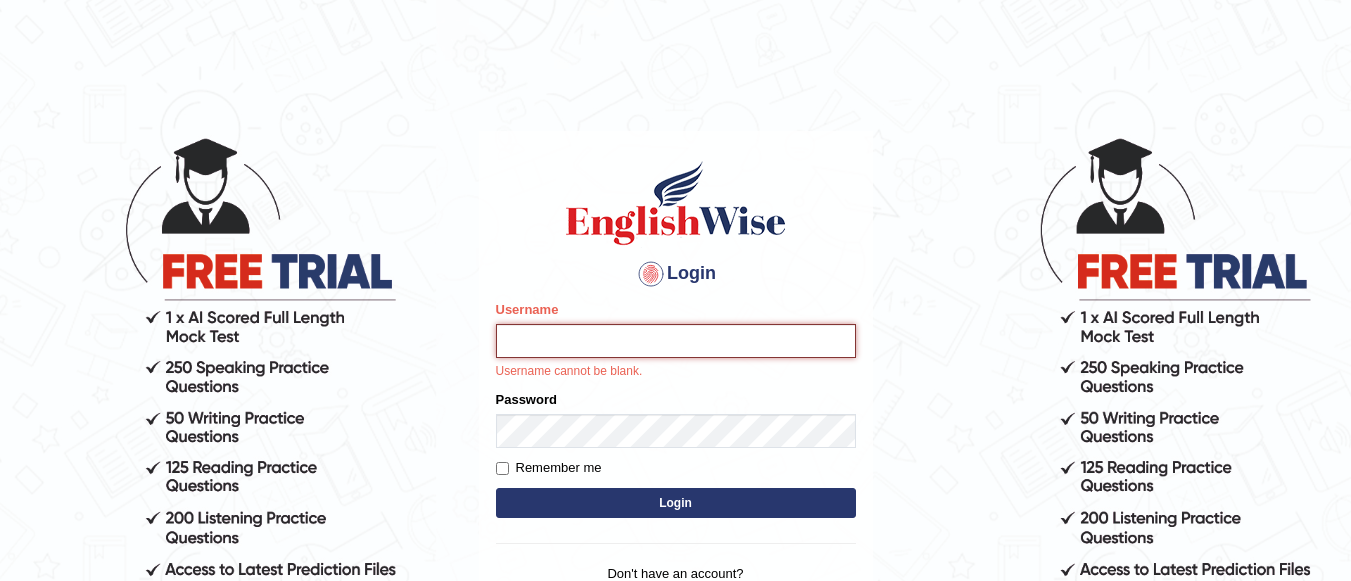 type on "Lovely_sidhu10" 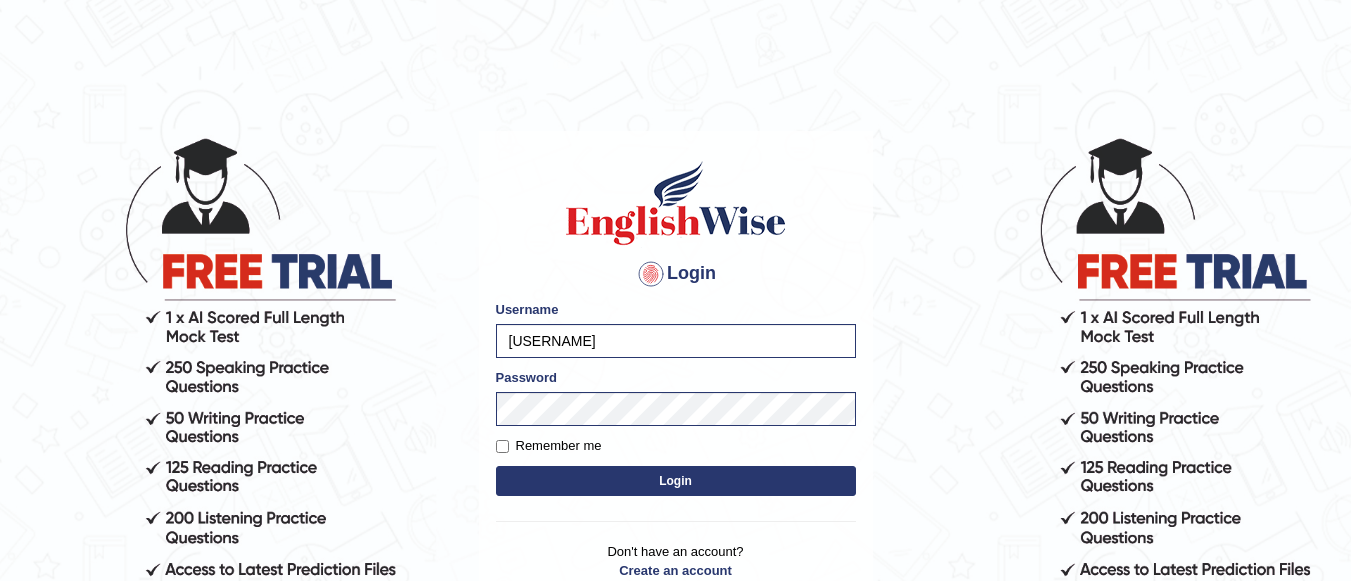 click on "Login" at bounding box center (676, 481) 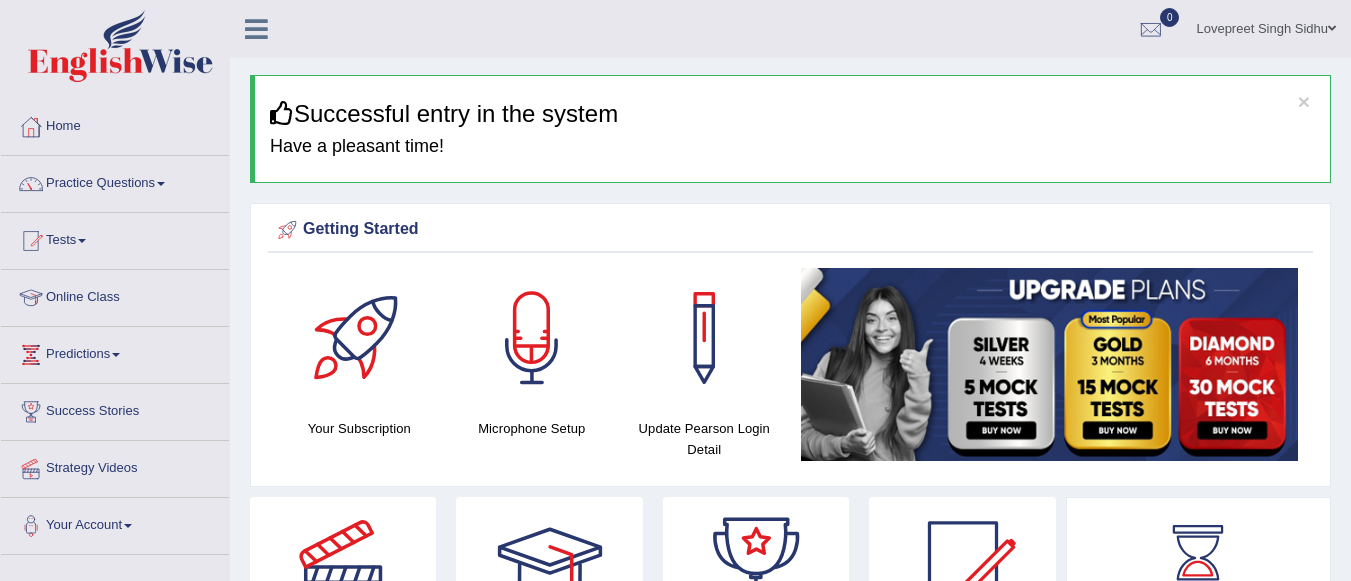 scroll, scrollTop: 0, scrollLeft: 0, axis: both 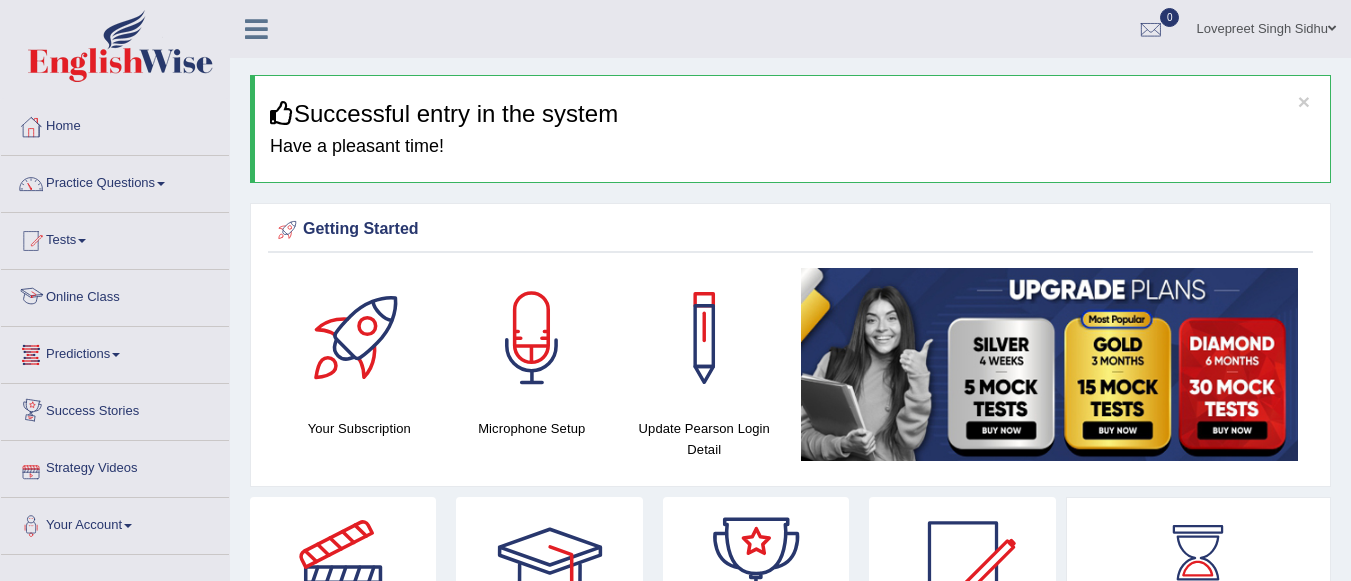 click on "Online Class" at bounding box center (115, 295) 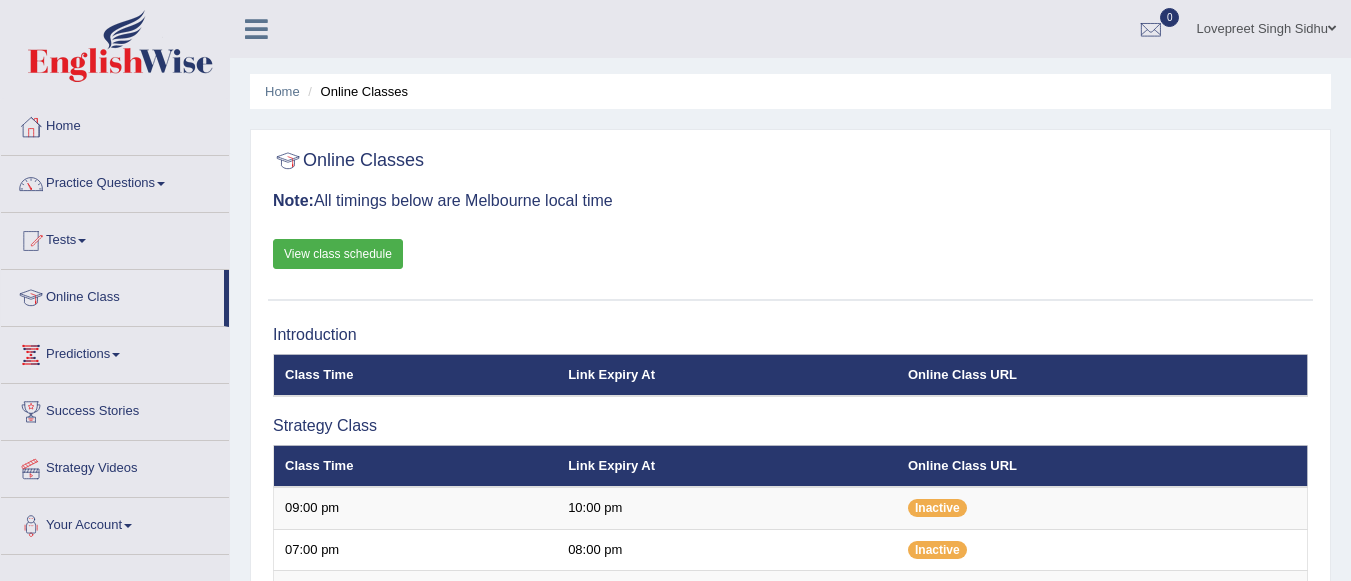 scroll, scrollTop: 0, scrollLeft: 0, axis: both 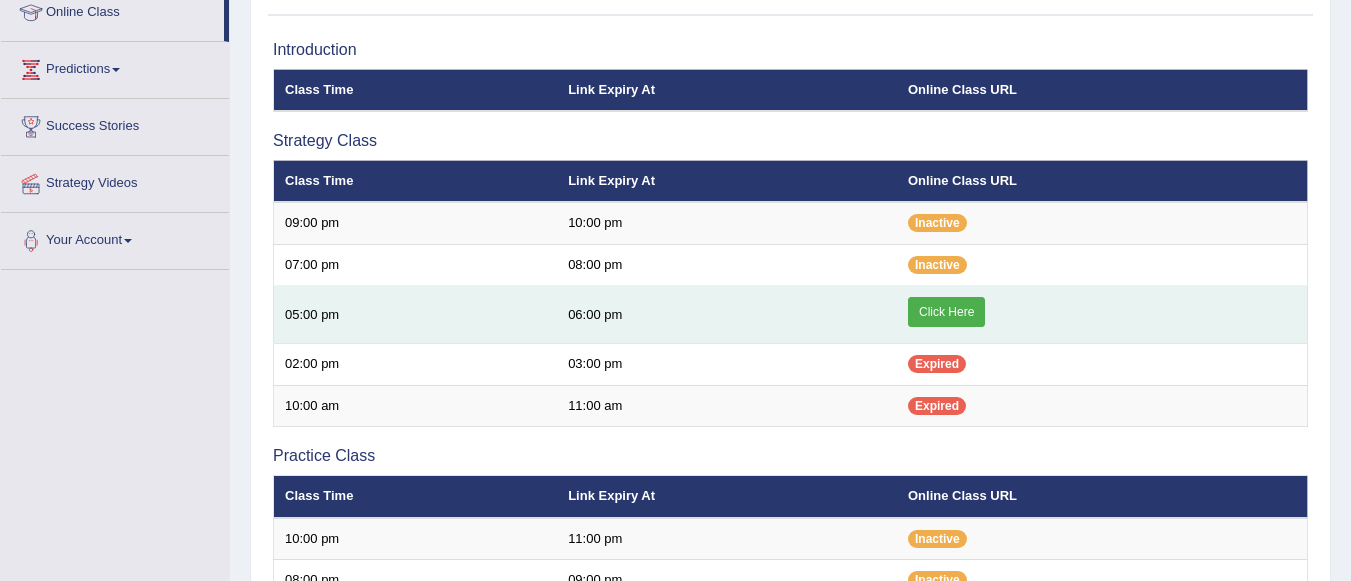 click on "Click Here" at bounding box center [946, 312] 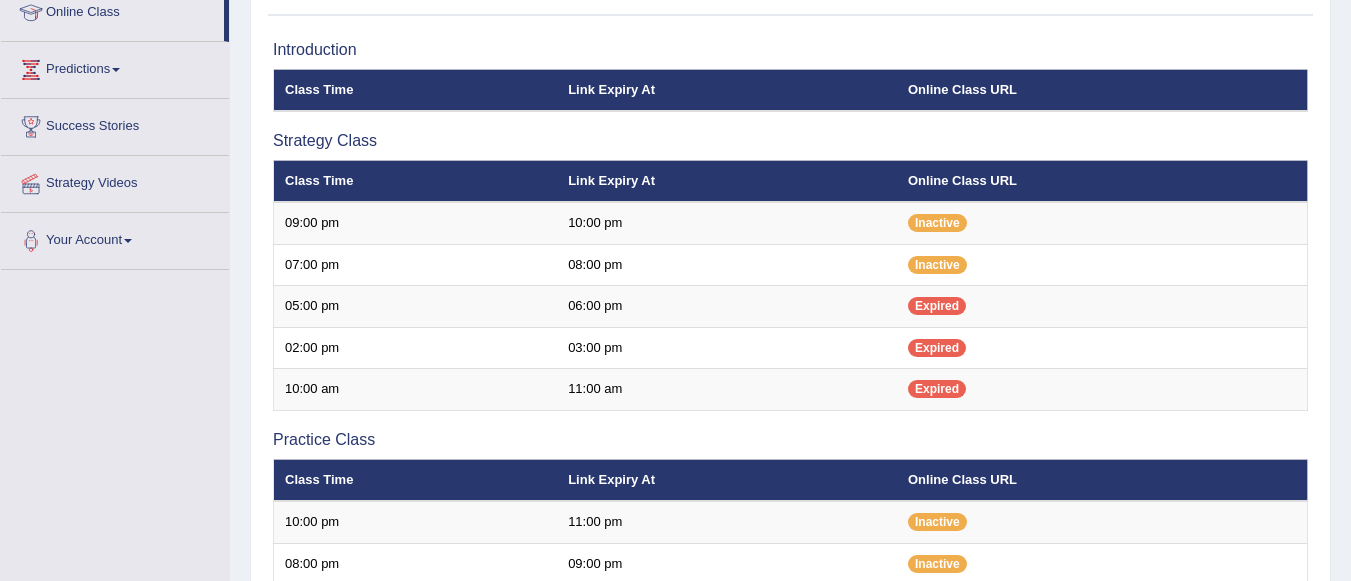 scroll, scrollTop: 285, scrollLeft: 0, axis: vertical 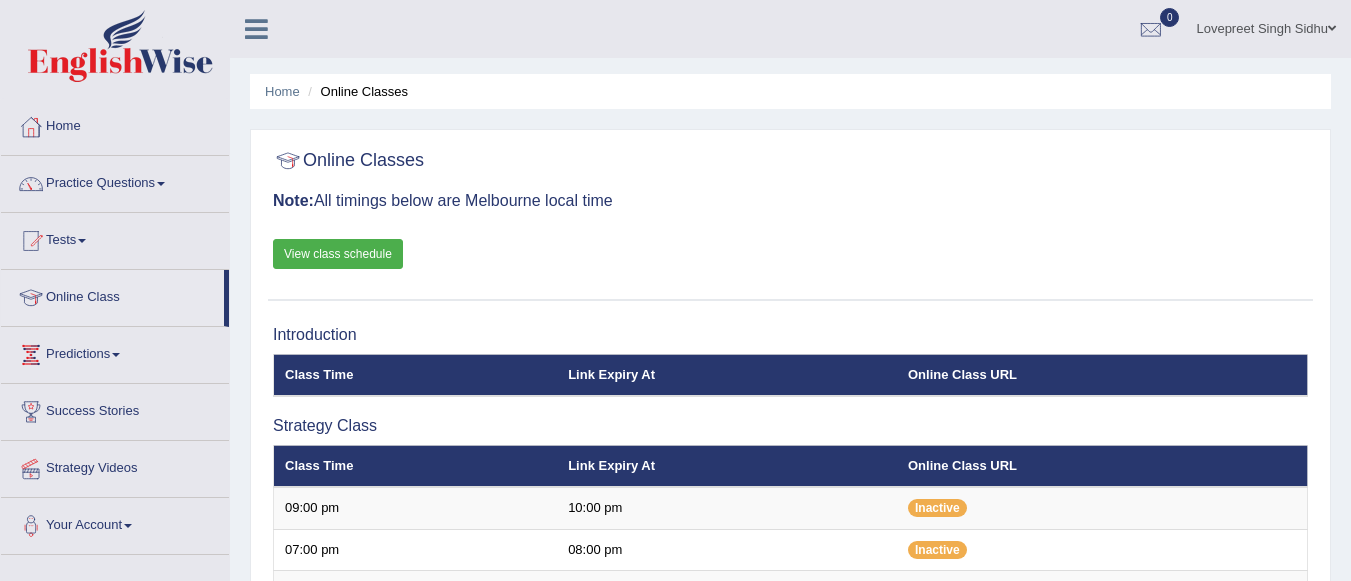 click on "View class schedule" at bounding box center [338, 254] 